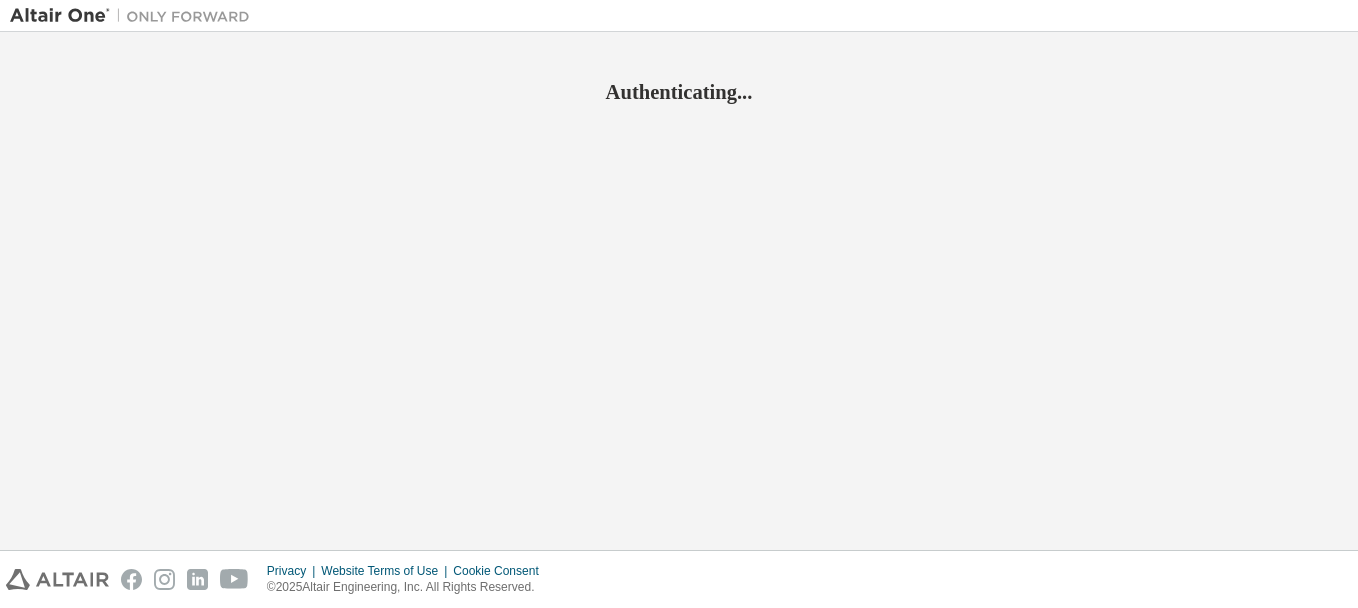 scroll, scrollTop: 0, scrollLeft: 0, axis: both 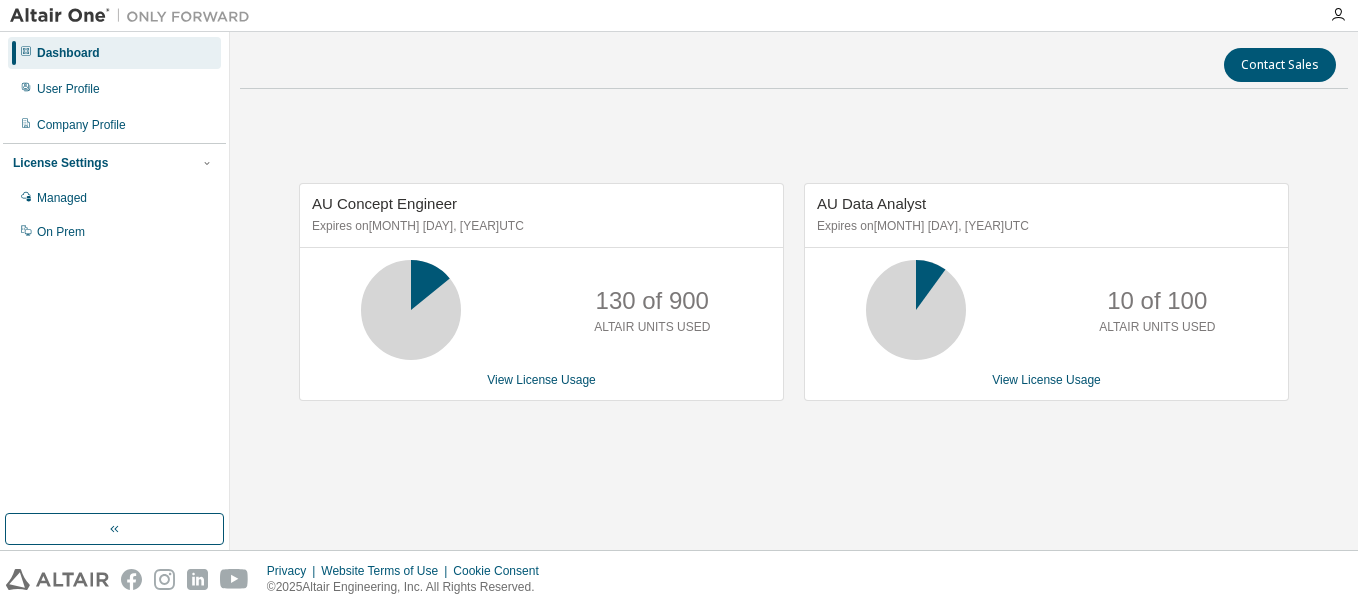 click 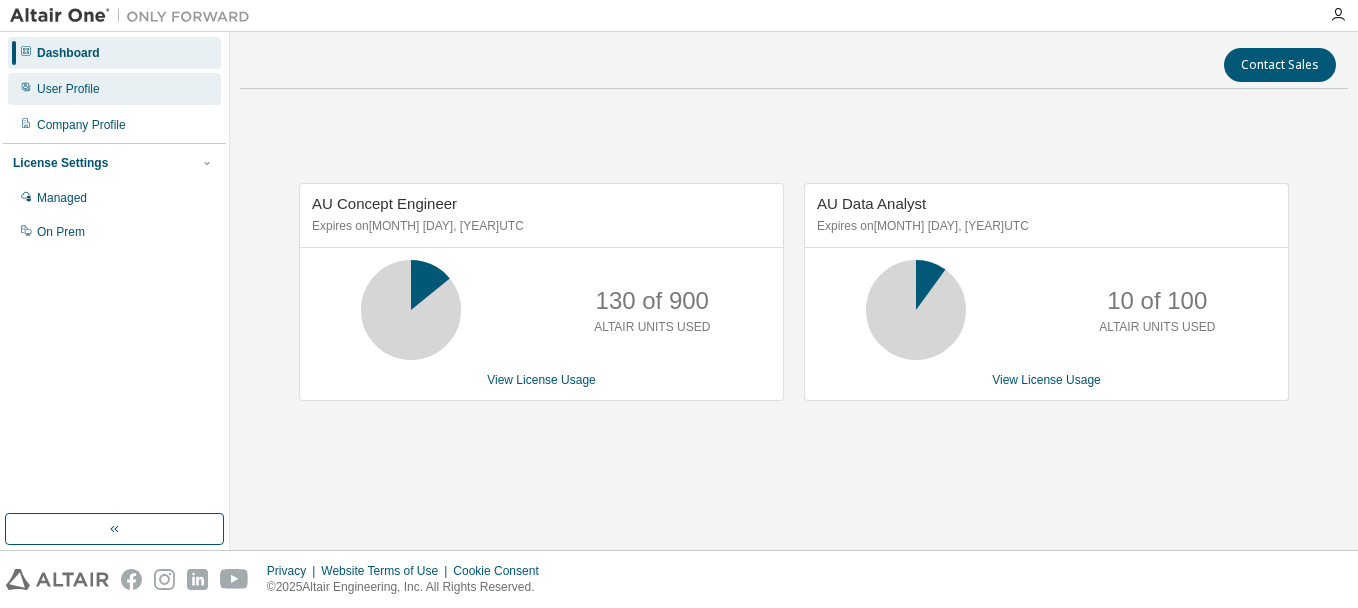 click on "User Profile" at bounding box center (114, 89) 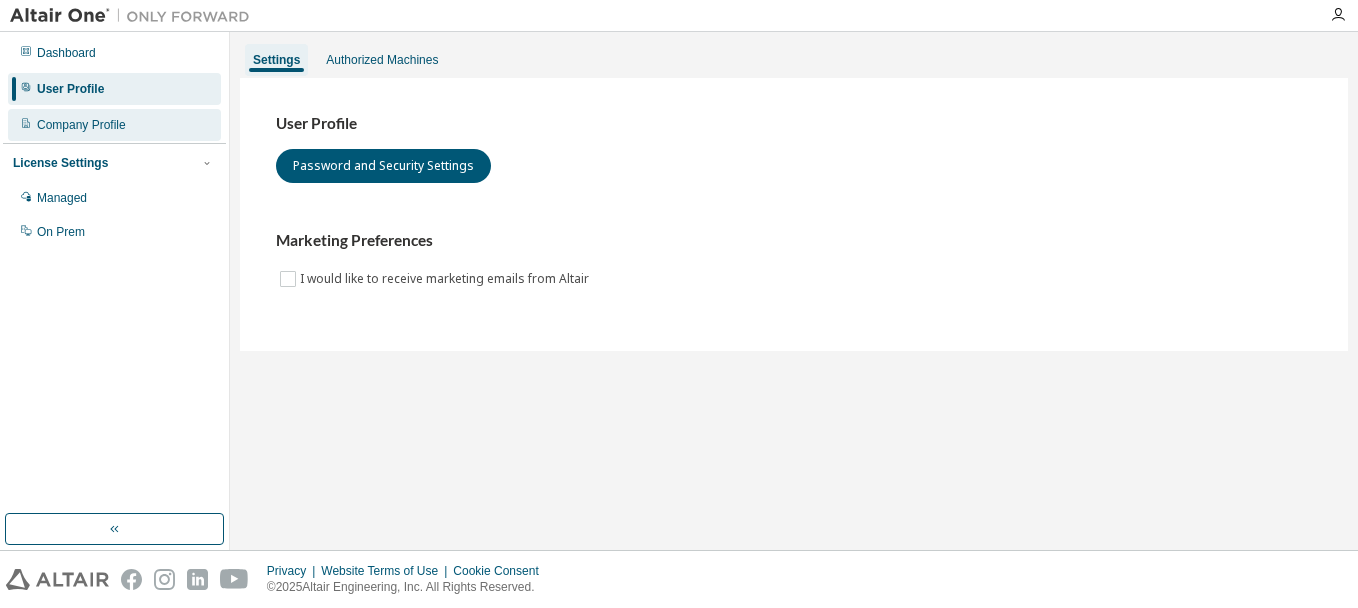 click on "Company Profile" at bounding box center [114, 125] 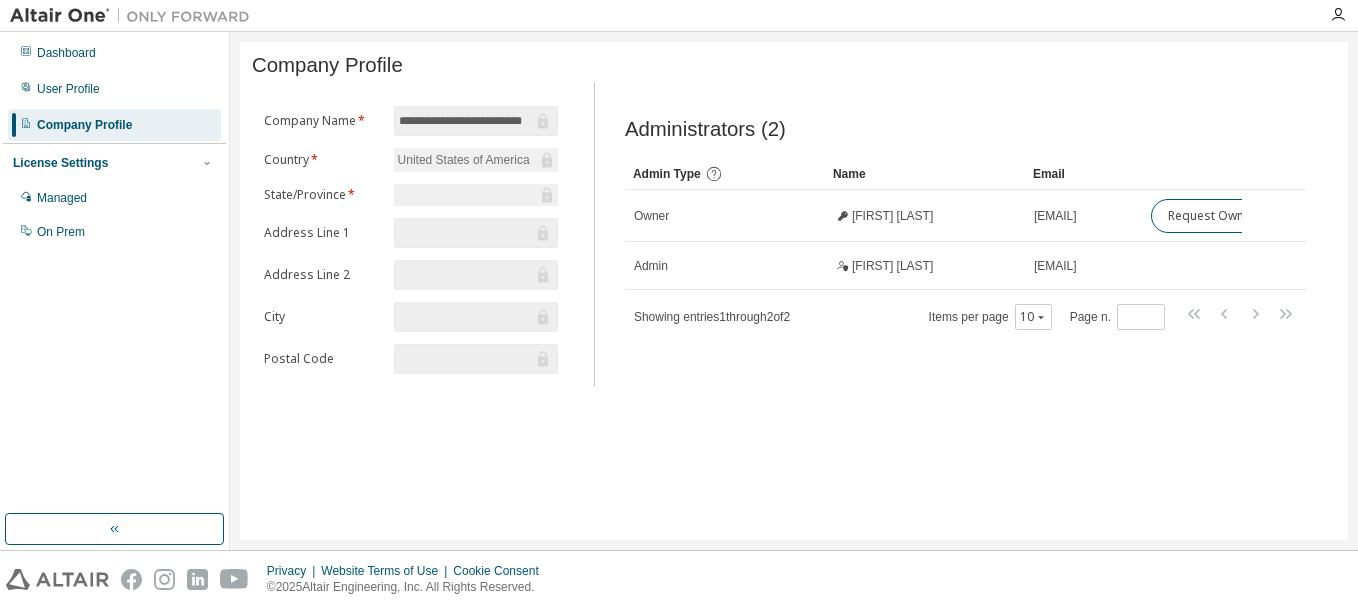 click 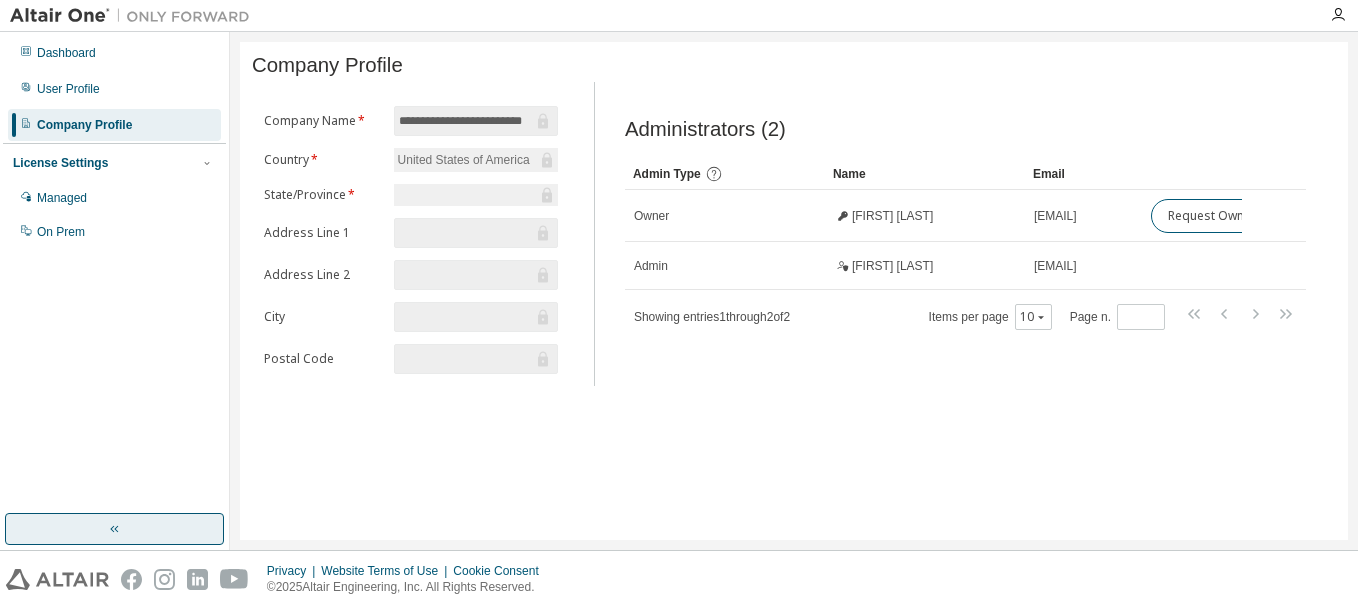 click at bounding box center (114, 529) 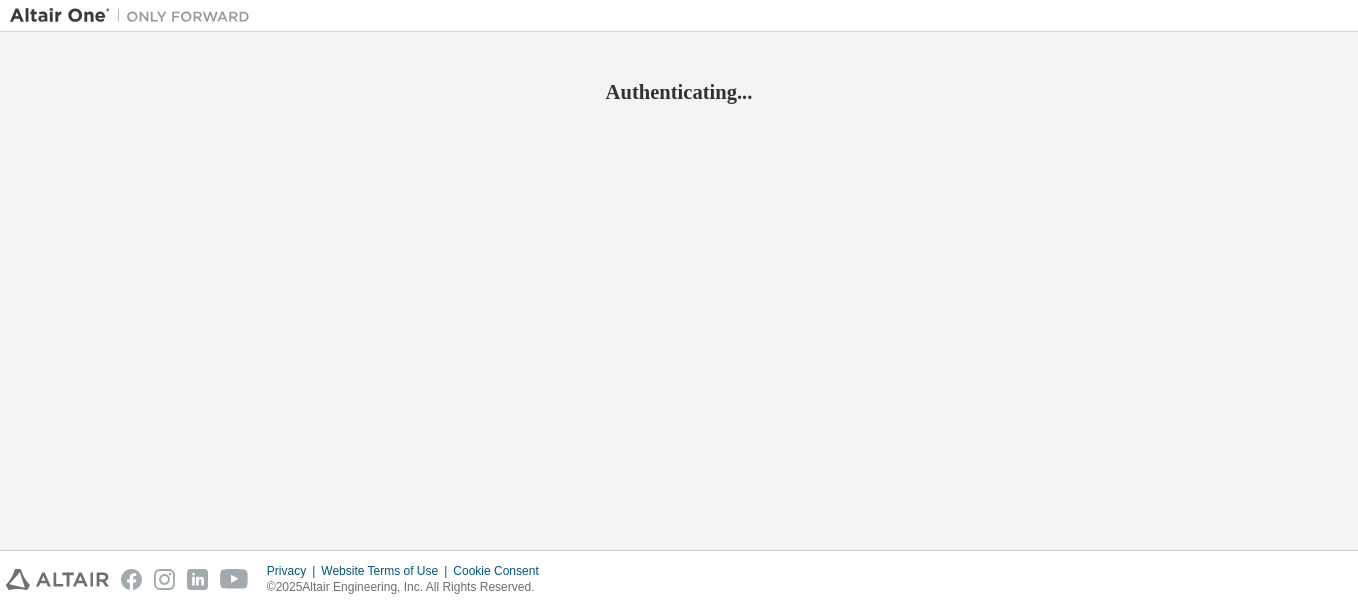 scroll, scrollTop: 0, scrollLeft: 0, axis: both 